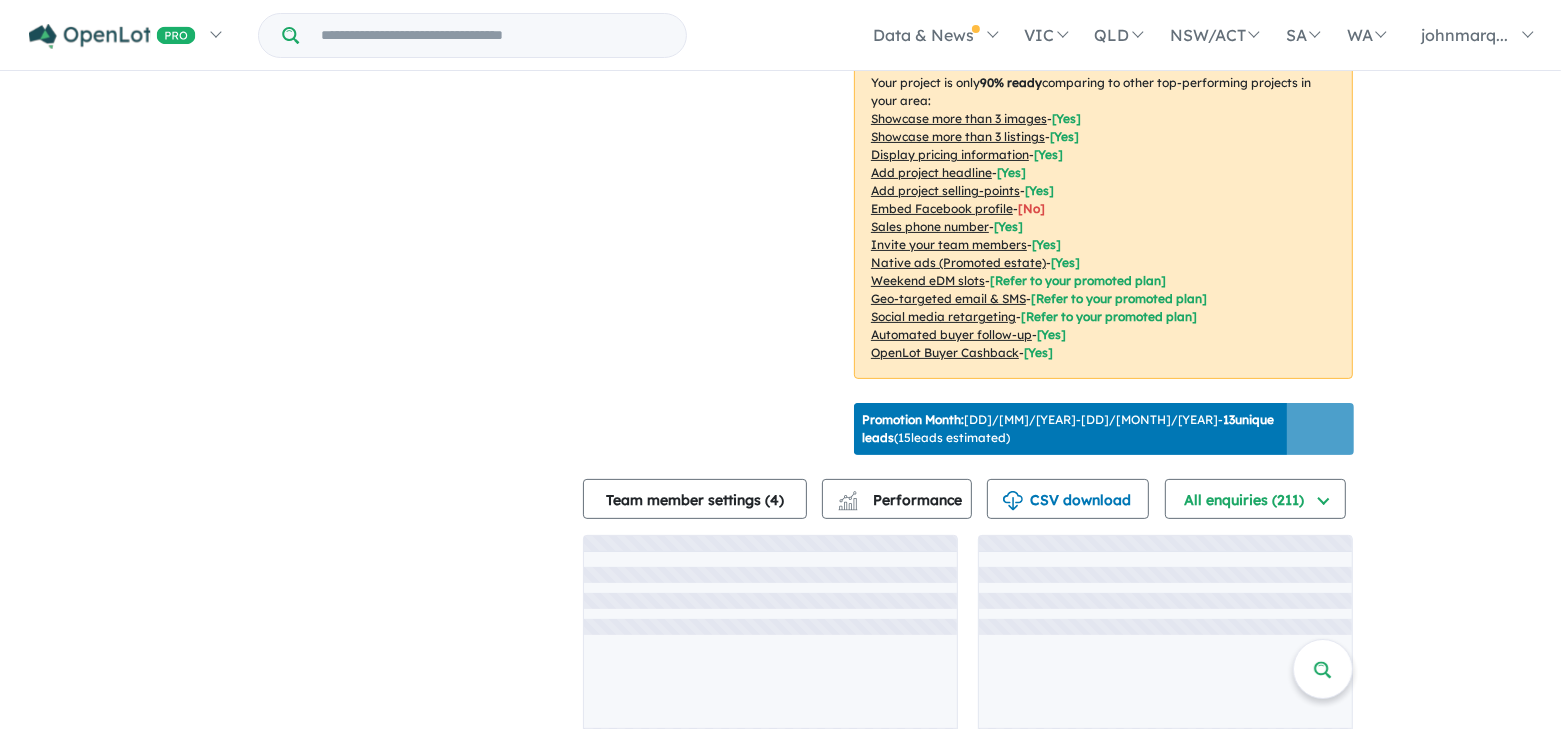 scroll, scrollTop: 3, scrollLeft: 0, axis: vertical 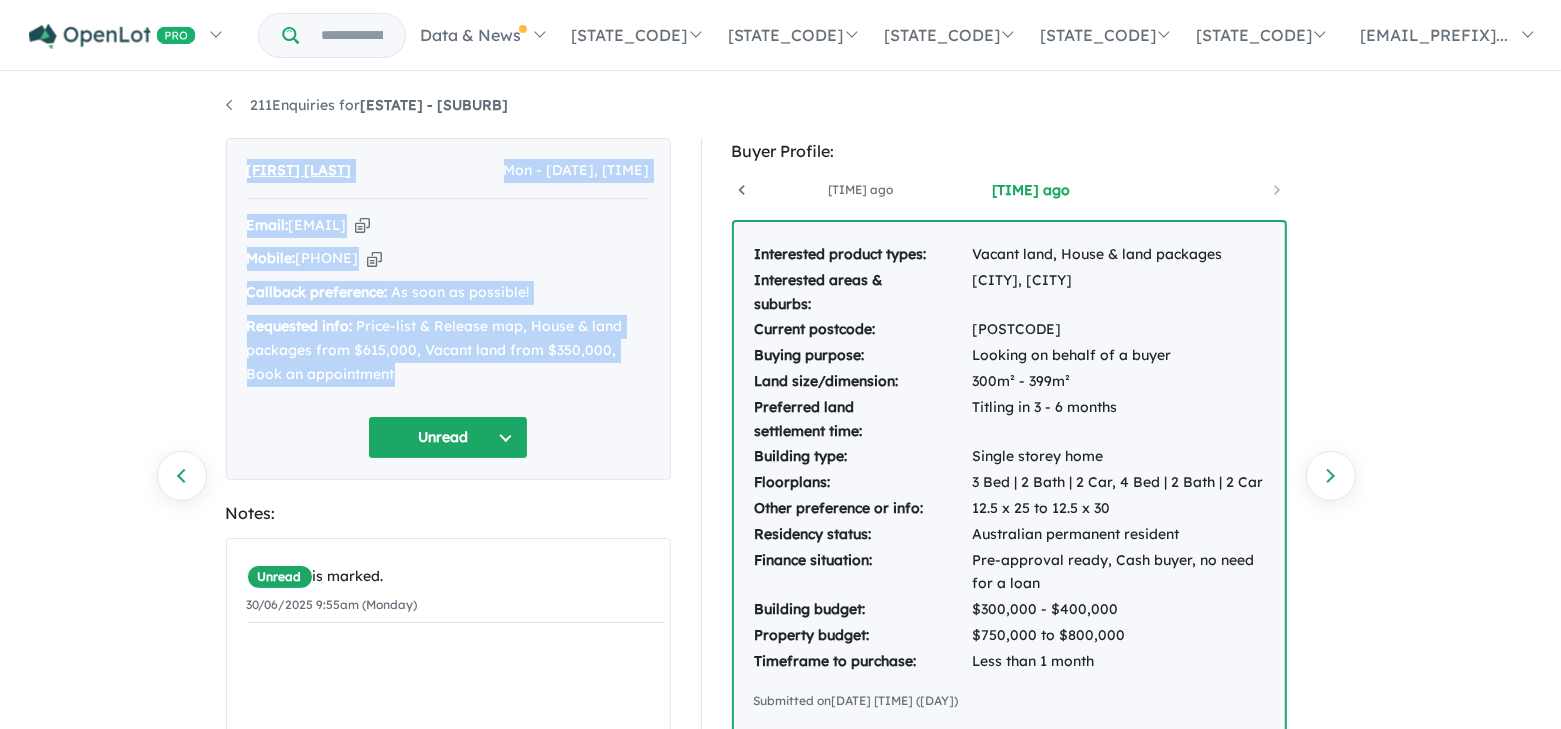 drag, startPoint x: 244, startPoint y: 168, endPoint x: 439, endPoint y: 371, distance: 281.48535 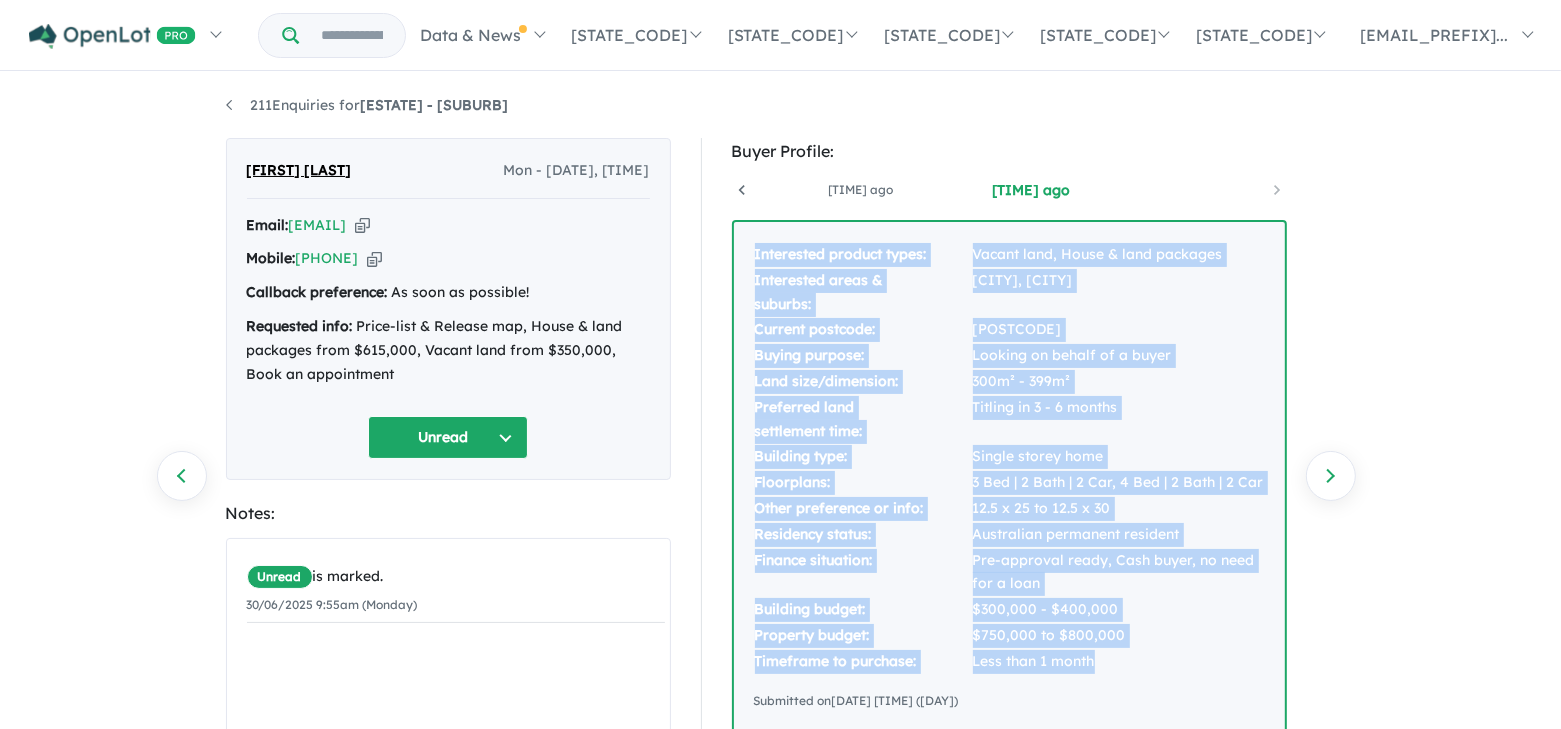 drag, startPoint x: 753, startPoint y: 253, endPoint x: 1119, endPoint y: 658, distance: 545.87634 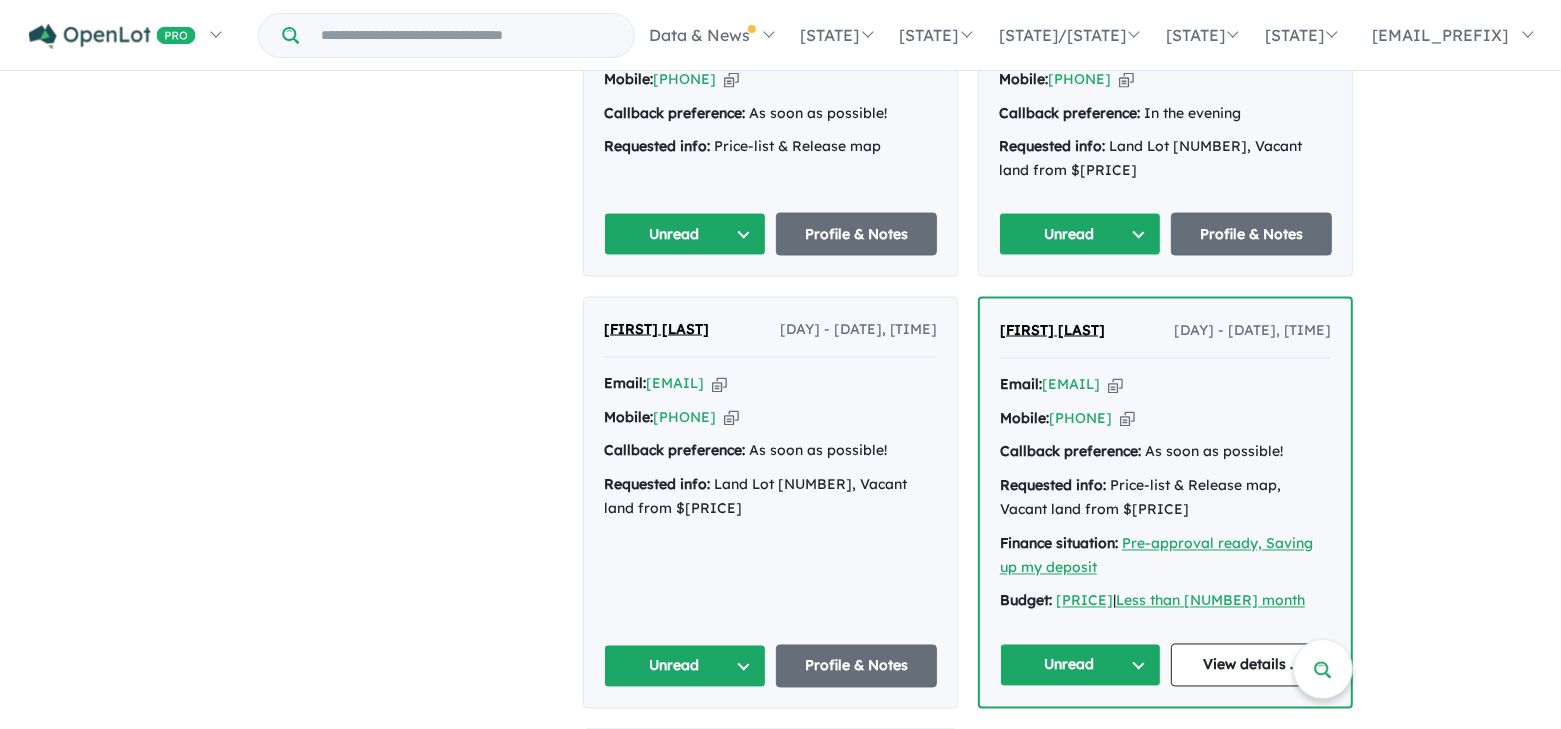 scroll, scrollTop: 3097, scrollLeft: 0, axis: vertical 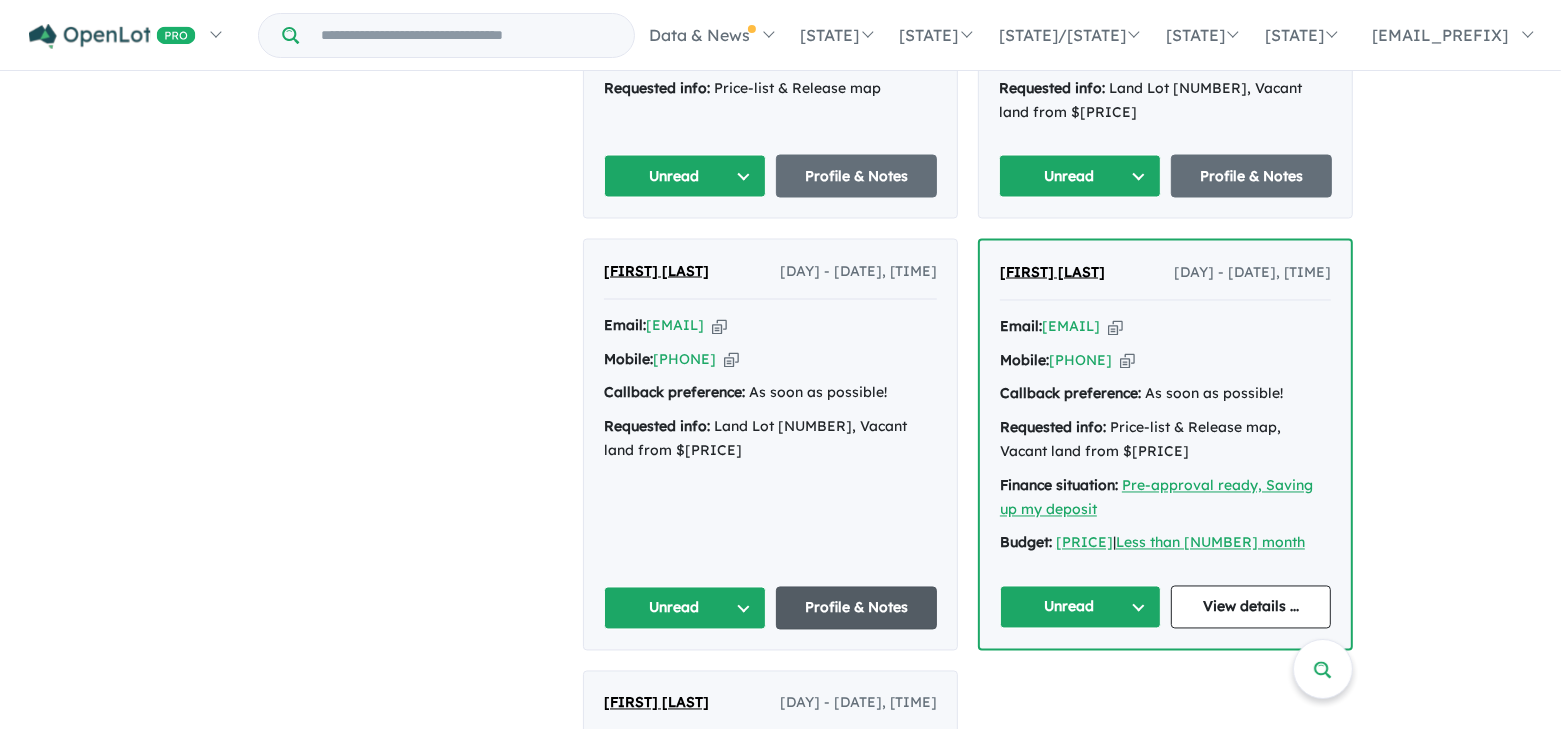 click on "Profile & Notes" at bounding box center (815, 540) 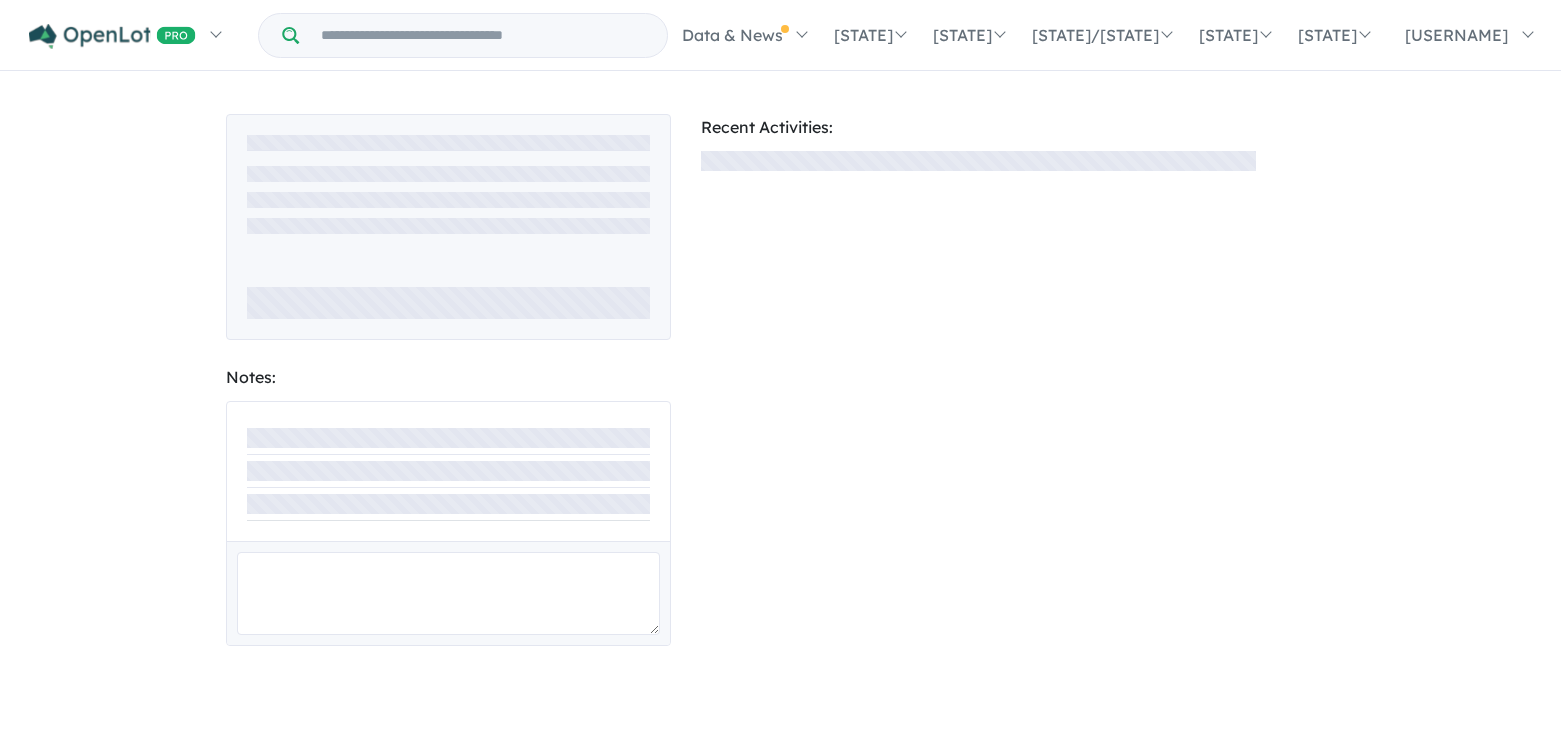 scroll, scrollTop: 0, scrollLeft: 0, axis: both 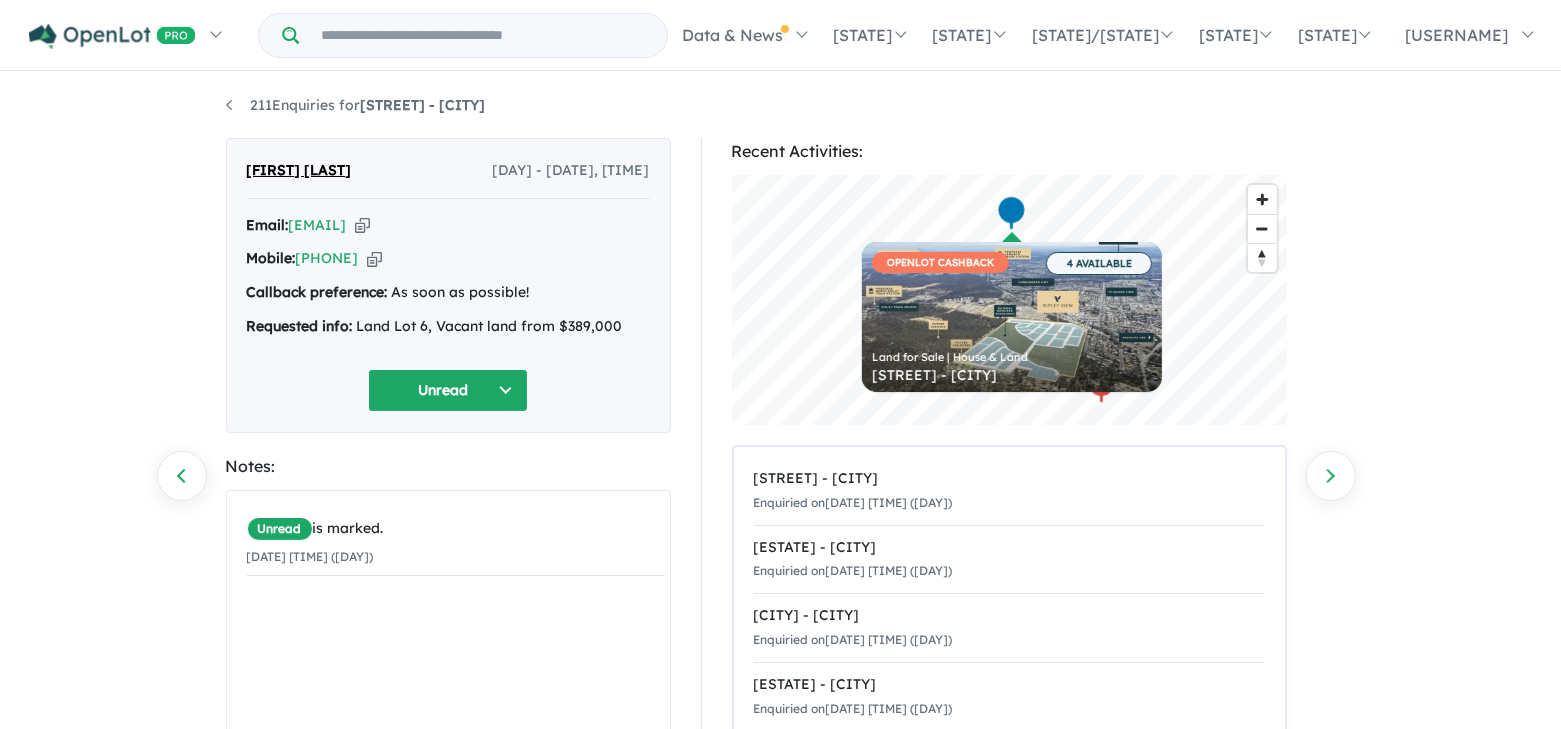 click at bounding box center [362, 225] 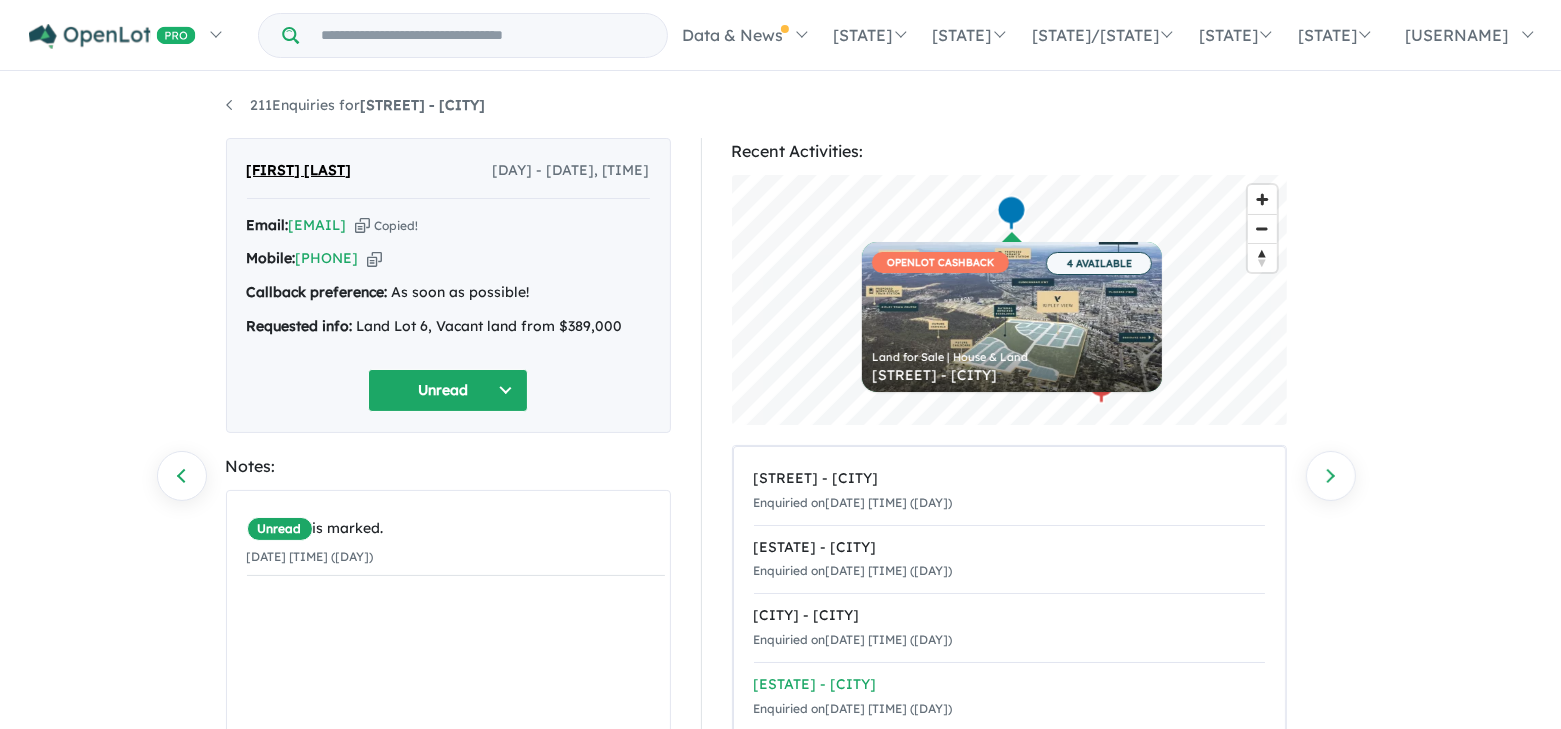 scroll, scrollTop: 0, scrollLeft: 0, axis: both 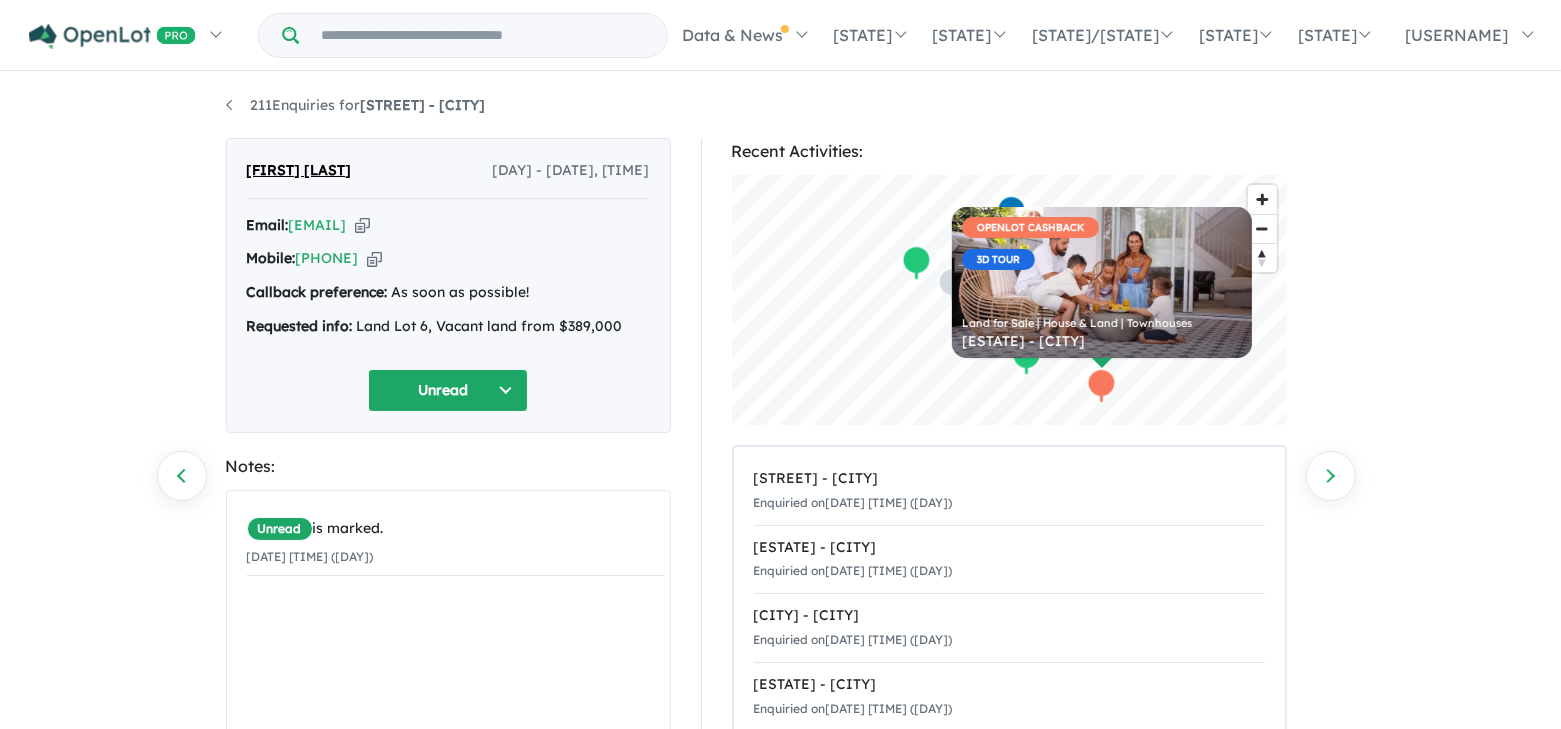 click at bounding box center [362, 225] 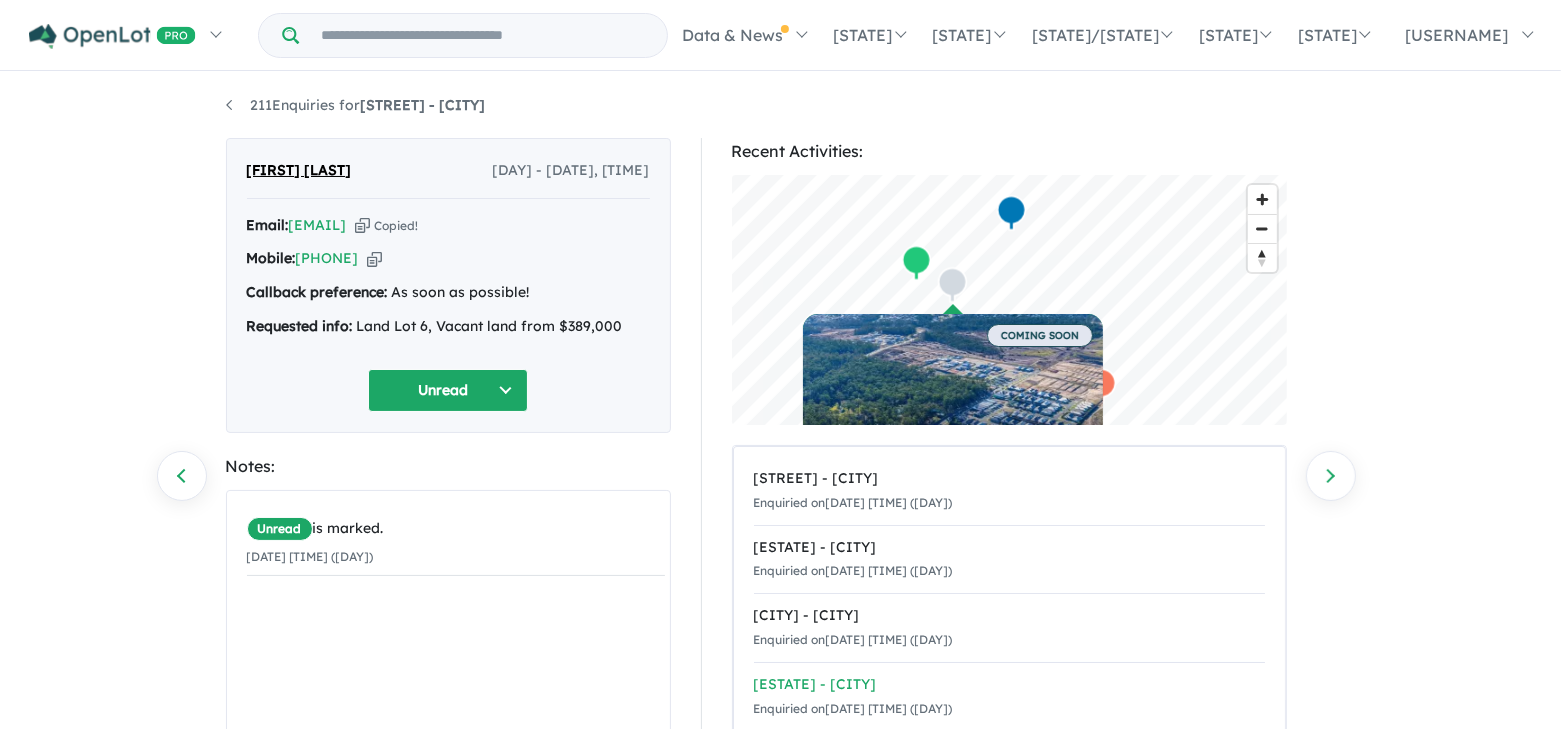 scroll, scrollTop: 0, scrollLeft: 0, axis: both 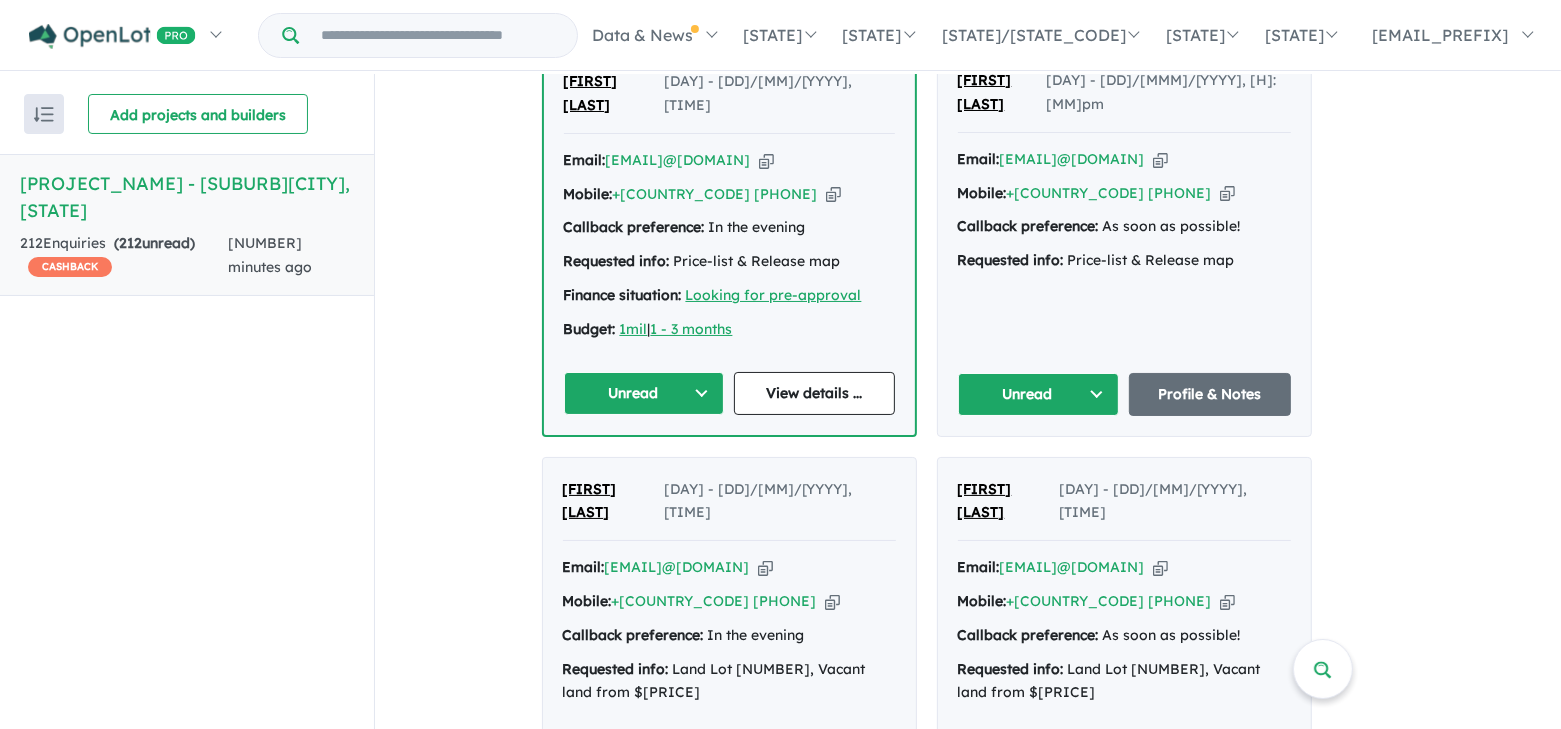 click on "Profile & Notes" at bounding box center (857, 572) 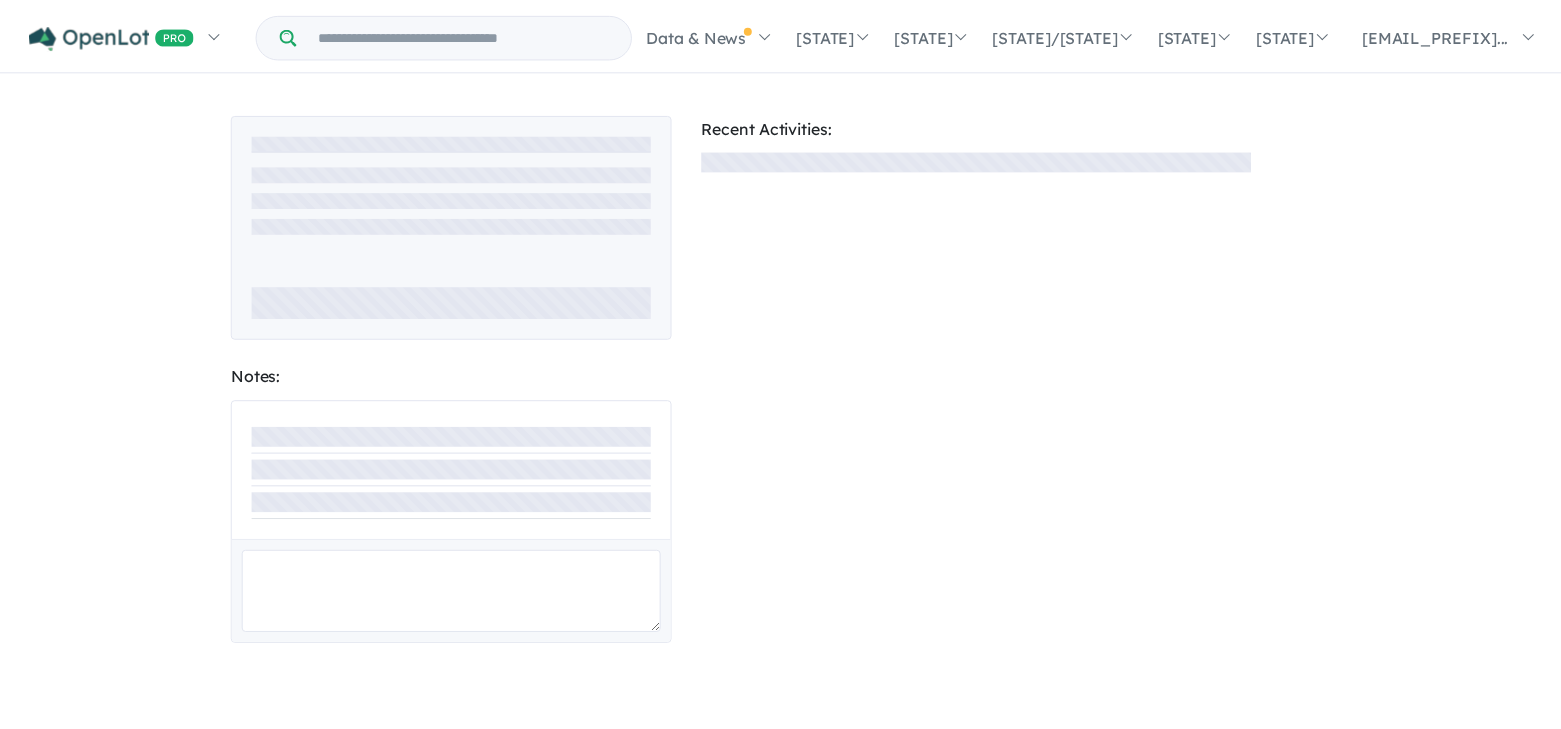 scroll, scrollTop: 0, scrollLeft: 0, axis: both 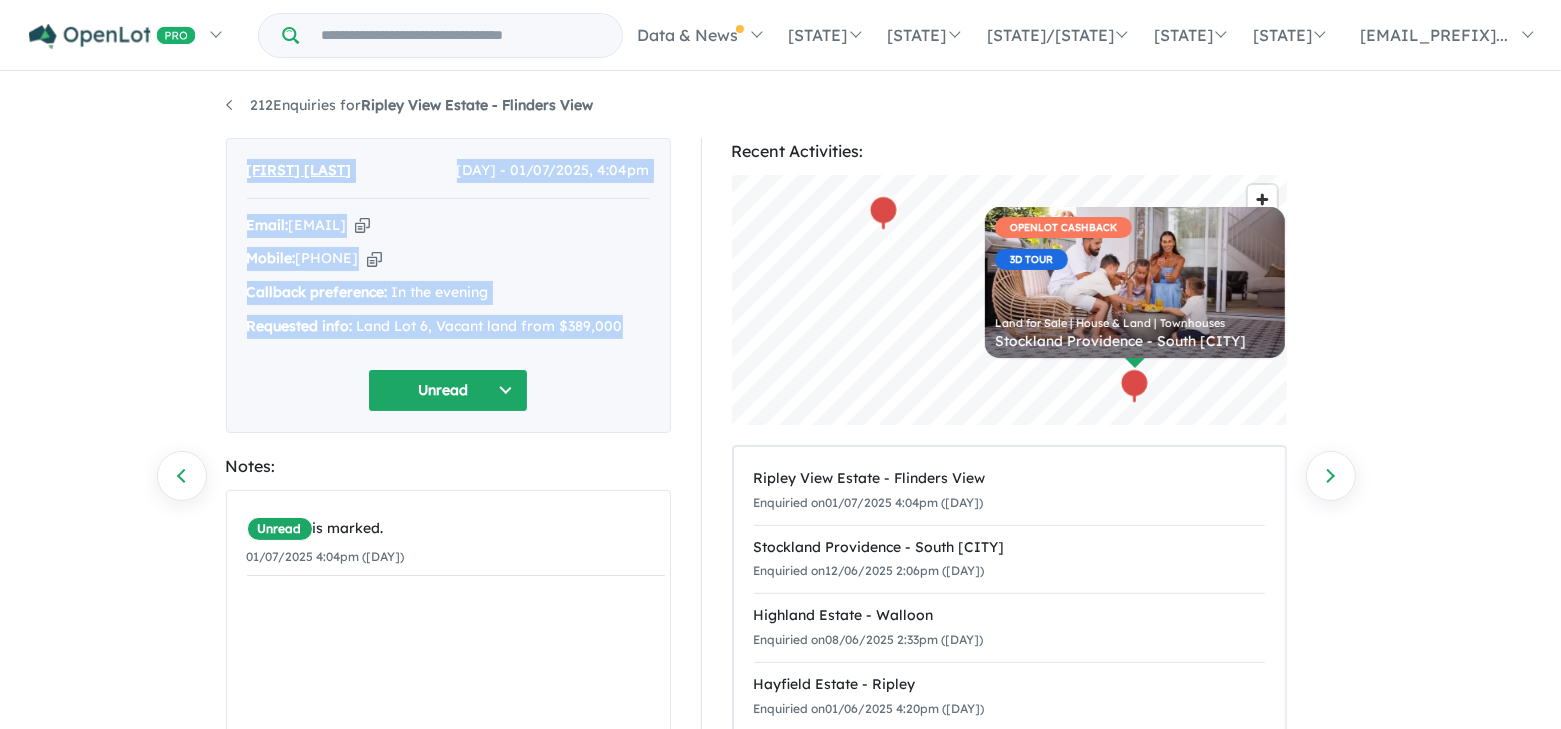 drag, startPoint x: 241, startPoint y: 160, endPoint x: 634, endPoint y: 336, distance: 430.61005 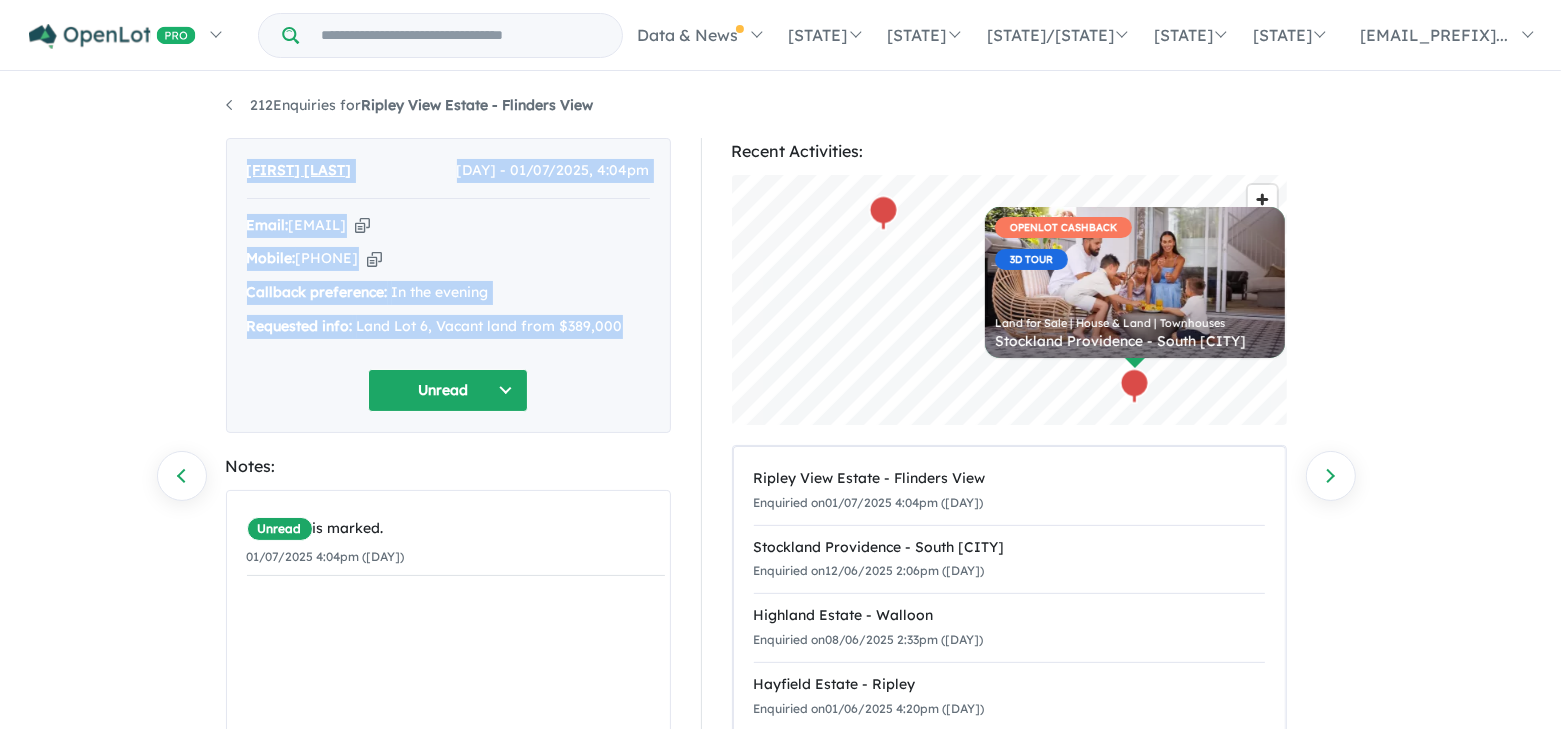 copy on "Bailey Sagaidak Tue - 01/07/2025, 4:04pm Email:  baileysagaidak@hotmail.com Copied! Mobile:  +61 412 626 440 Copied! Callback preference:   In the evening Requested info:   Land Lot 6, Vacant land from $389,000" 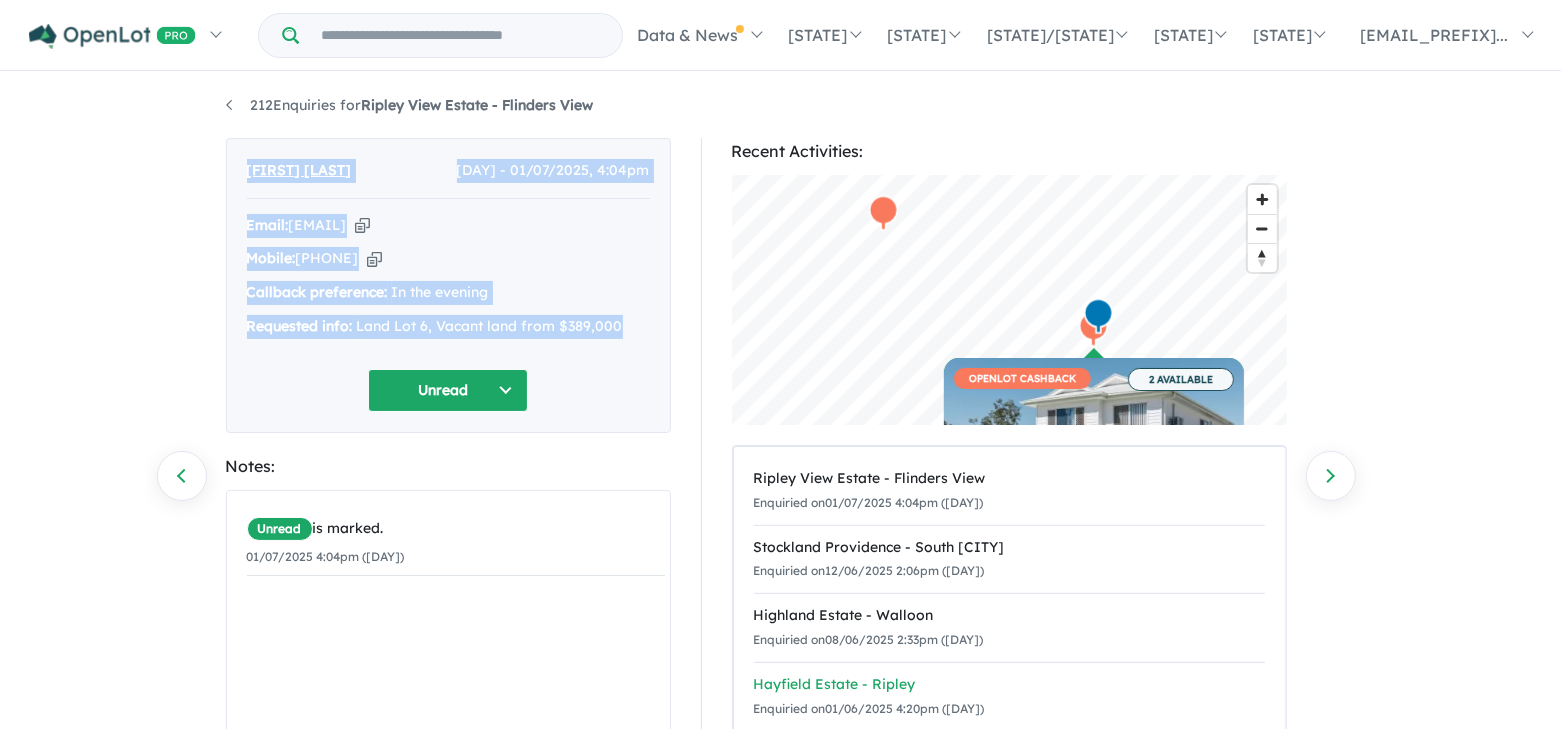 scroll, scrollTop: 0, scrollLeft: 0, axis: both 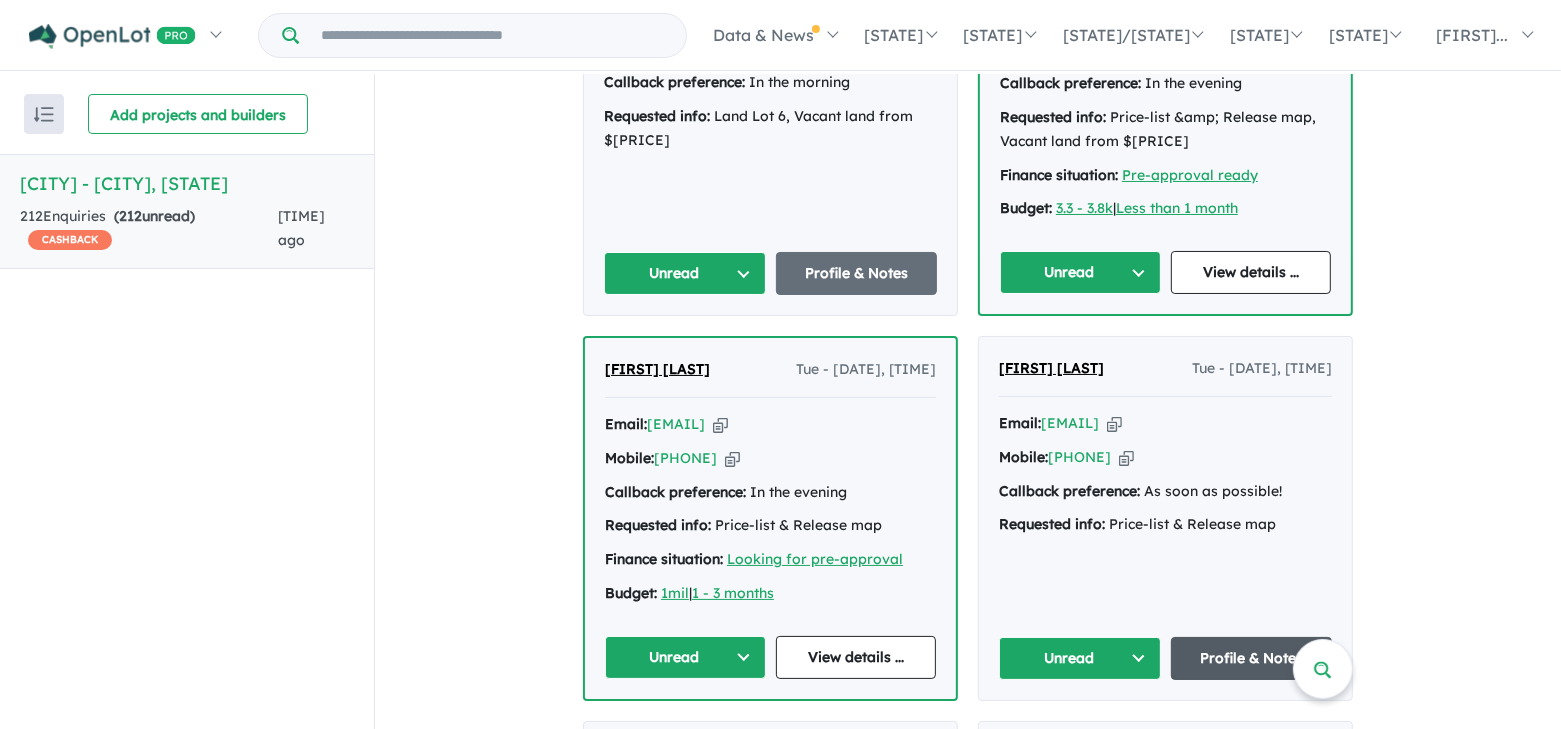 click on "Profile & Notes" at bounding box center [1215, 687] 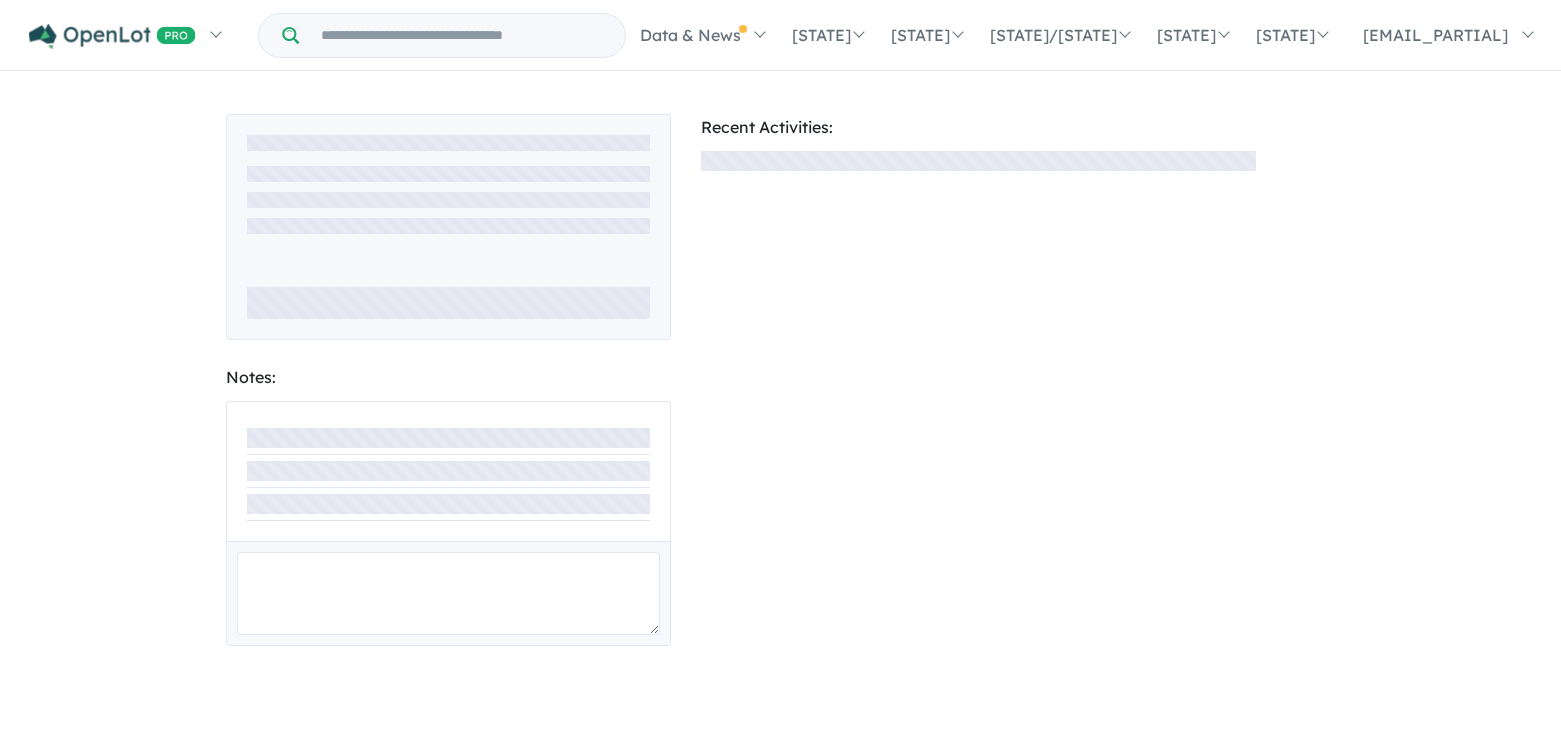 scroll, scrollTop: 0, scrollLeft: 0, axis: both 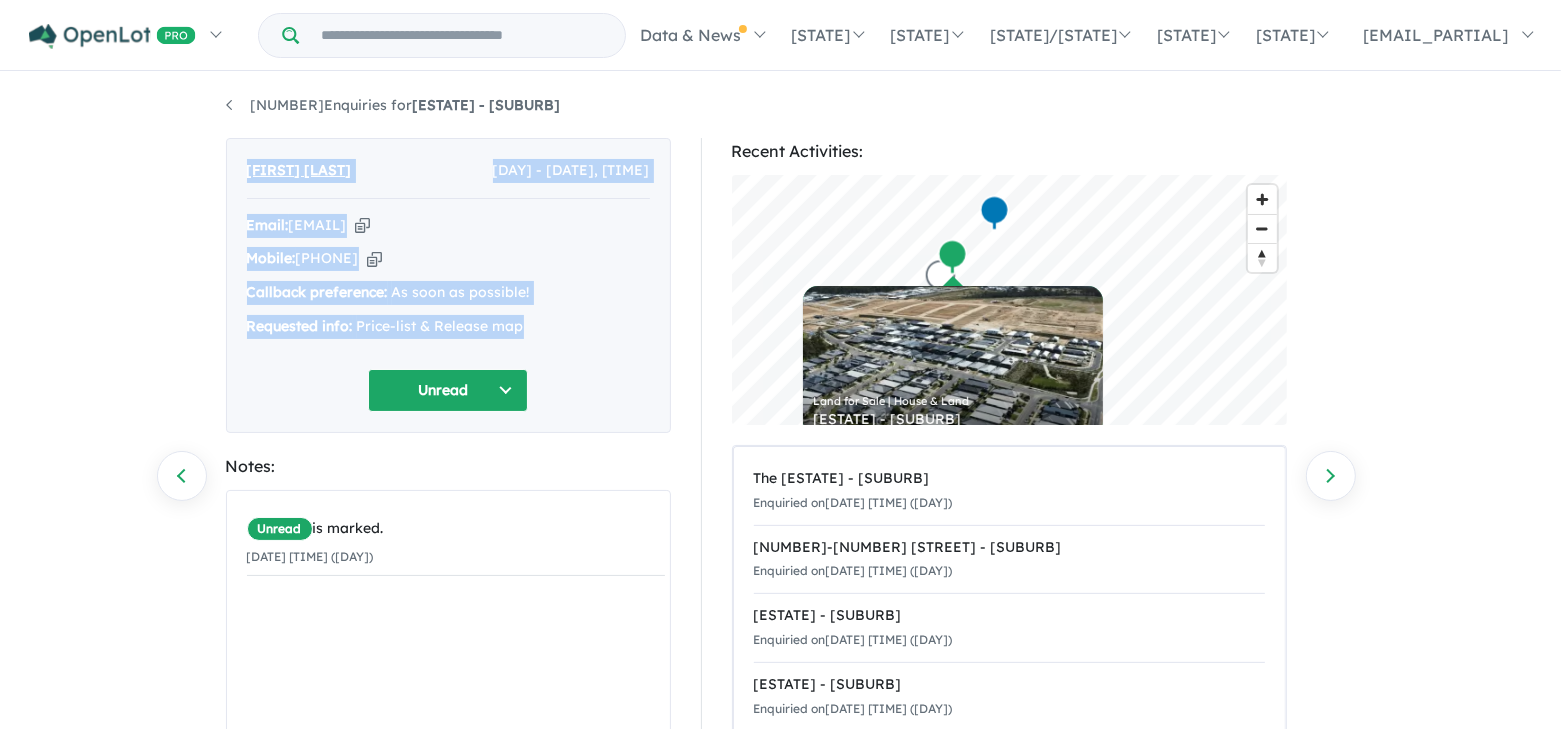 drag, startPoint x: 240, startPoint y: 170, endPoint x: 539, endPoint y: 341, distance: 344.4445 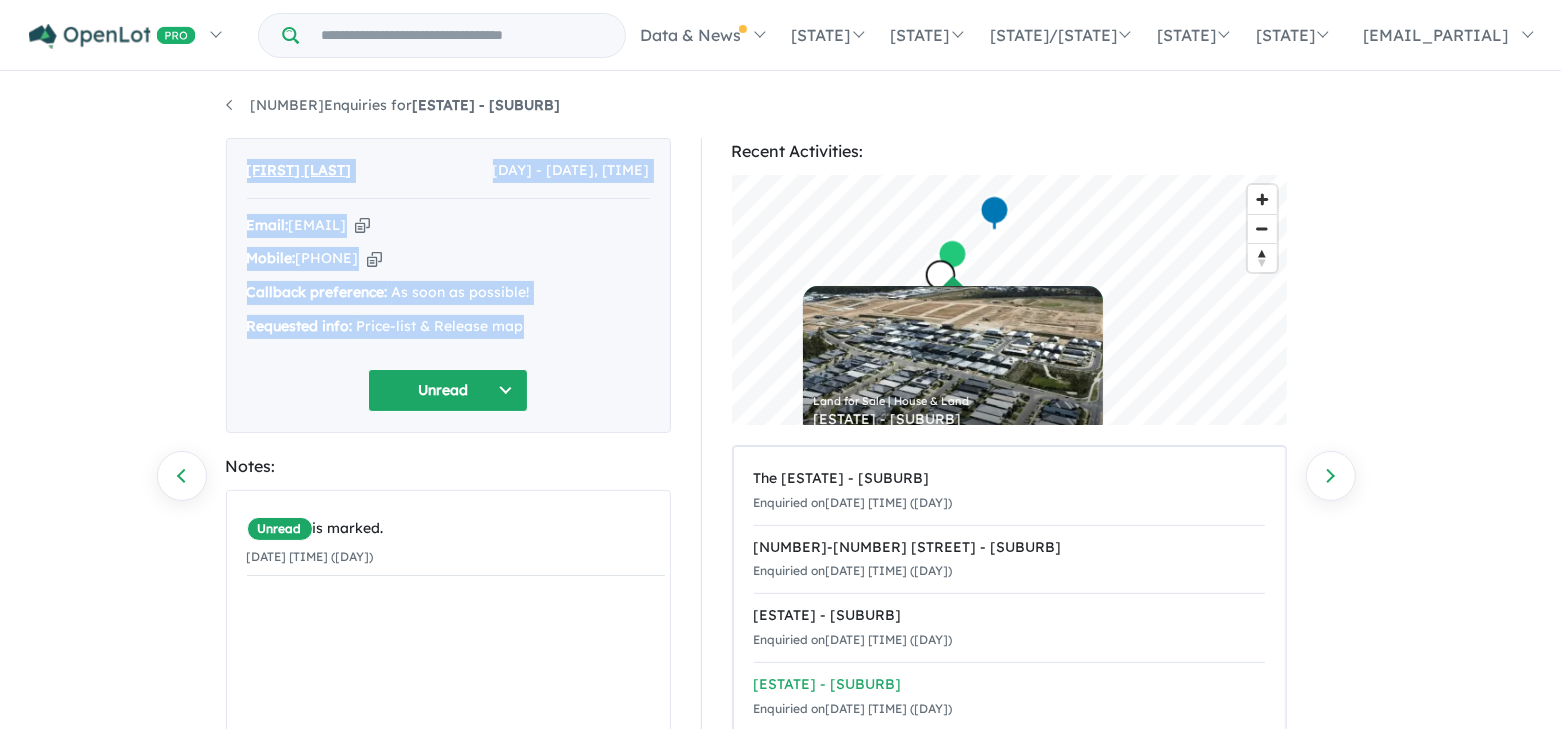 scroll, scrollTop: 0, scrollLeft: 0, axis: both 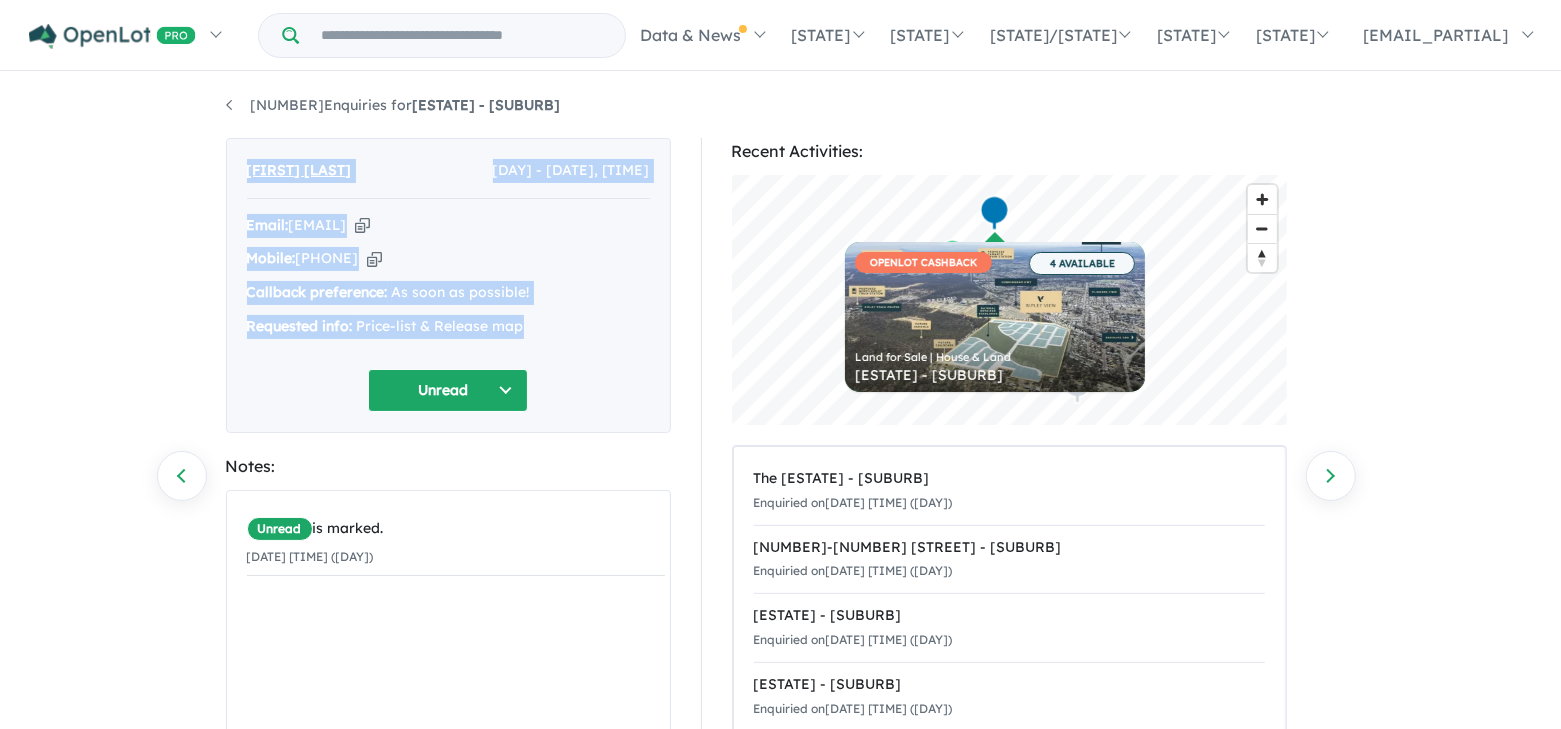 click at bounding box center (362, 225) 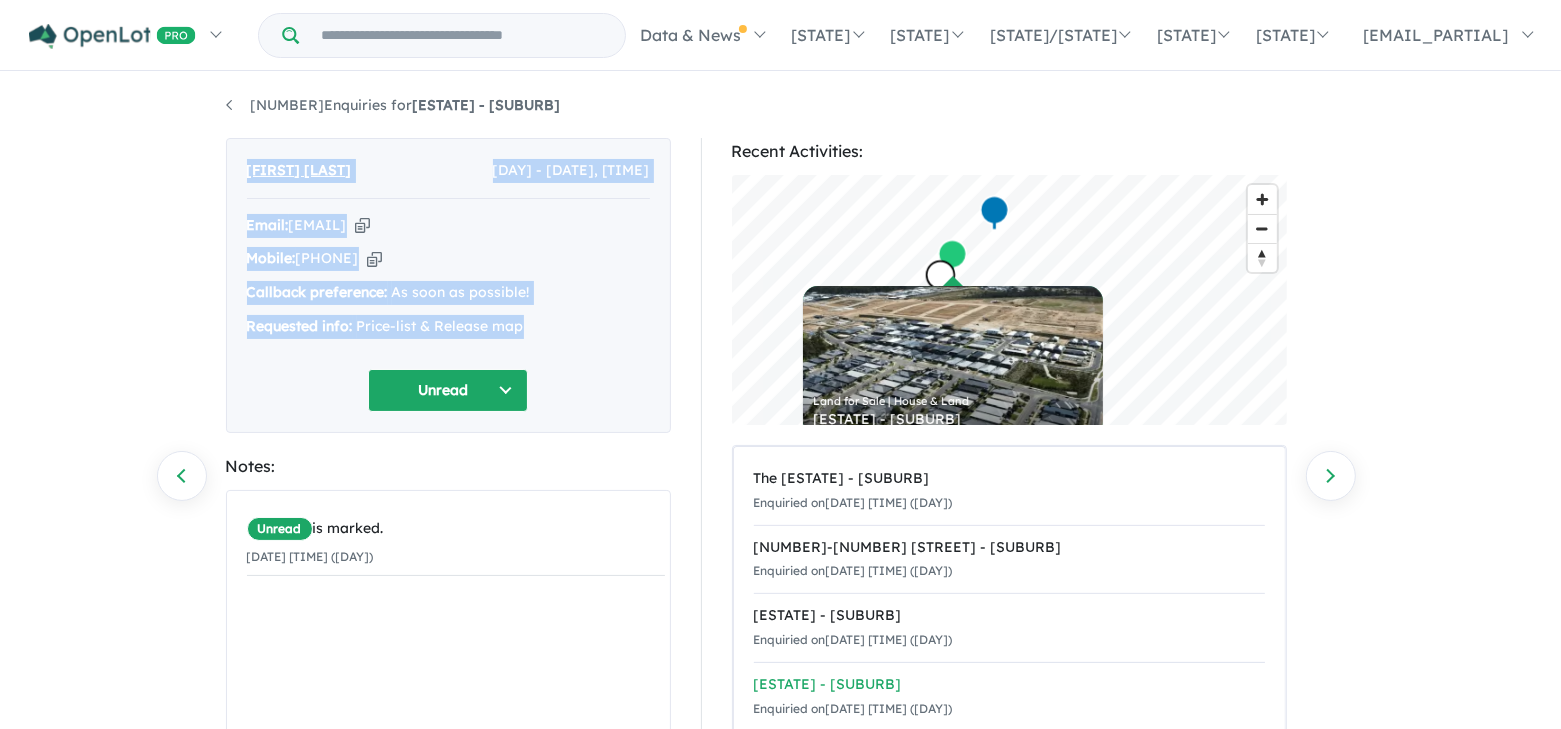 scroll, scrollTop: 0, scrollLeft: 0, axis: both 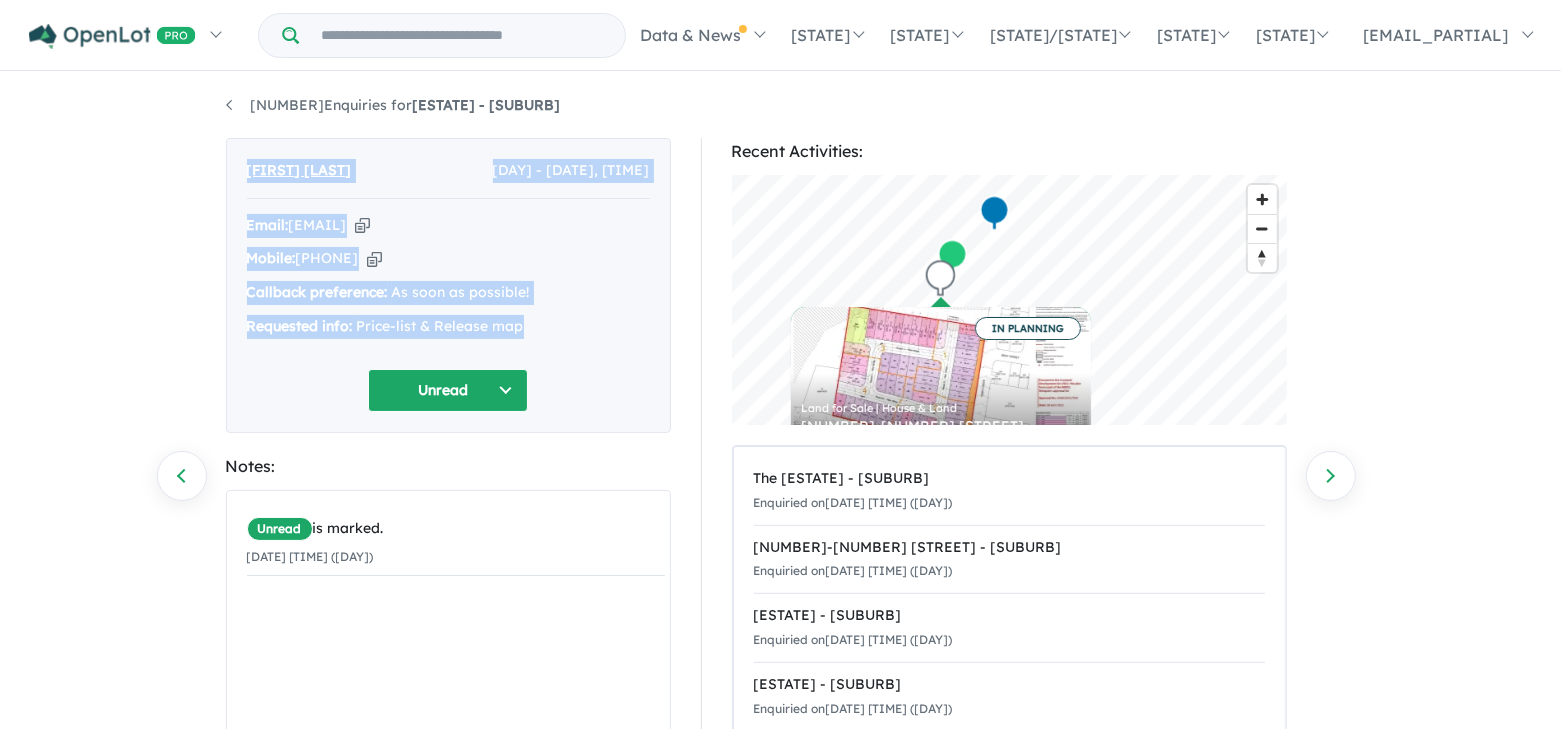 click at bounding box center (362, 225) 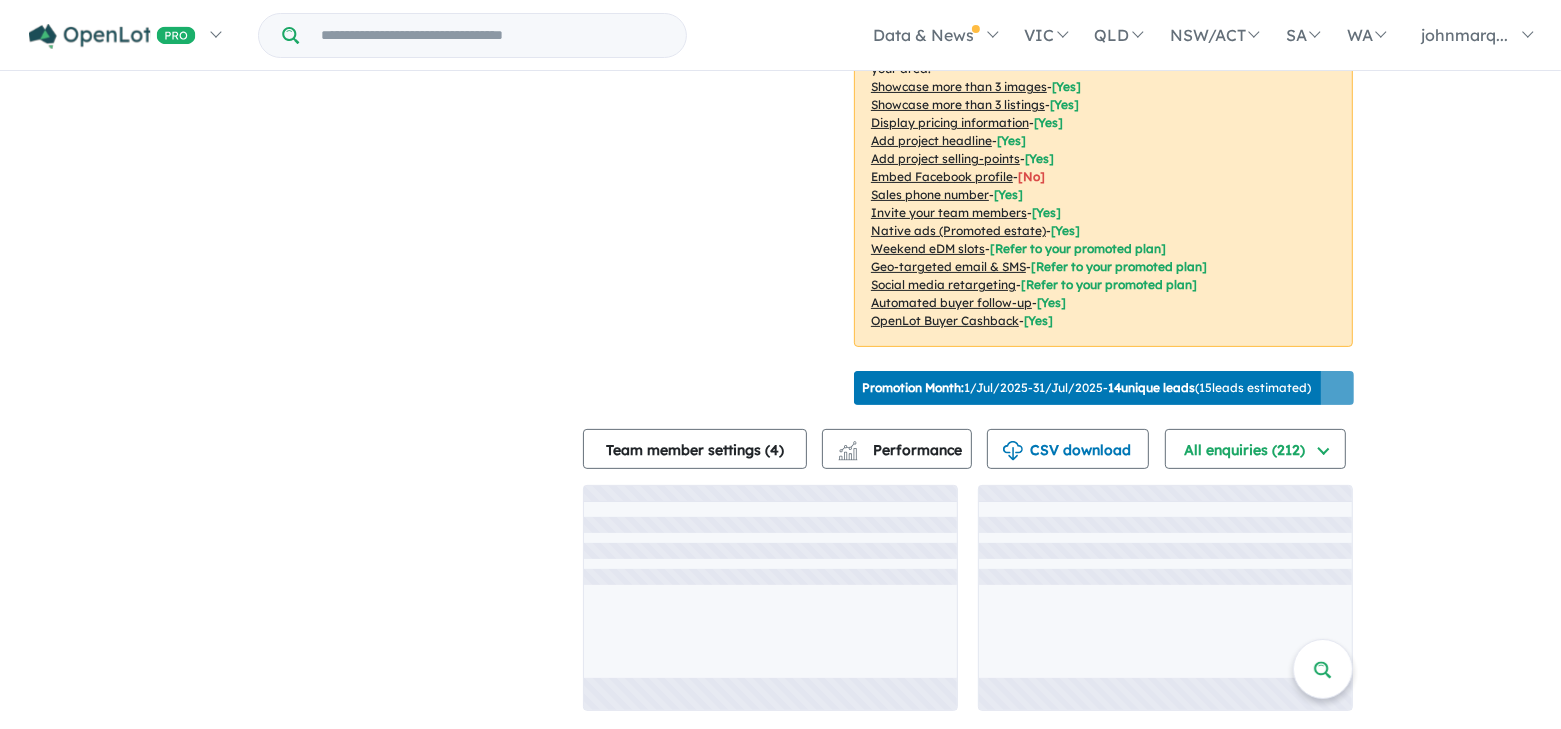 scroll, scrollTop: 3, scrollLeft: 0, axis: vertical 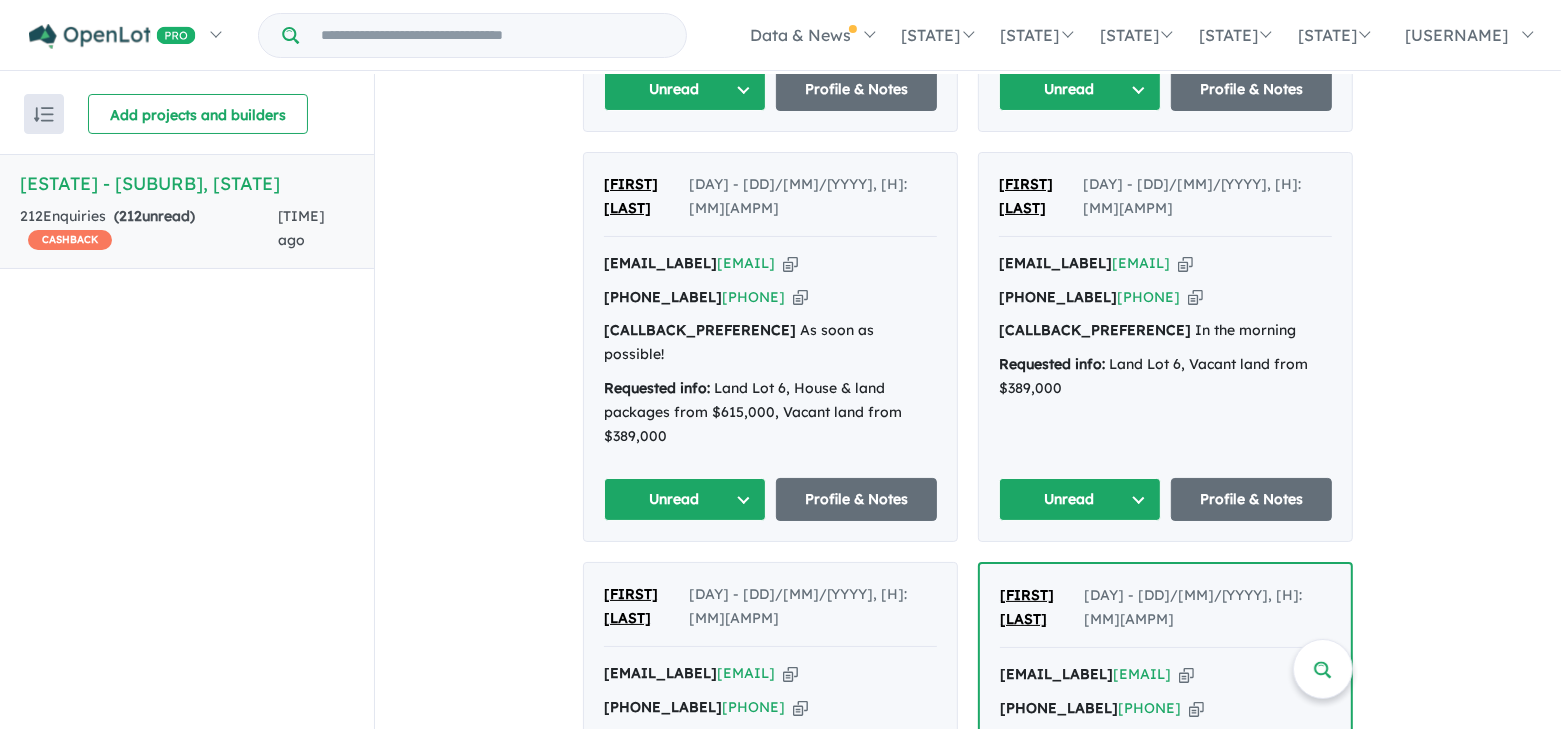 click on "Profile & Notes" at bounding box center [857, 655] 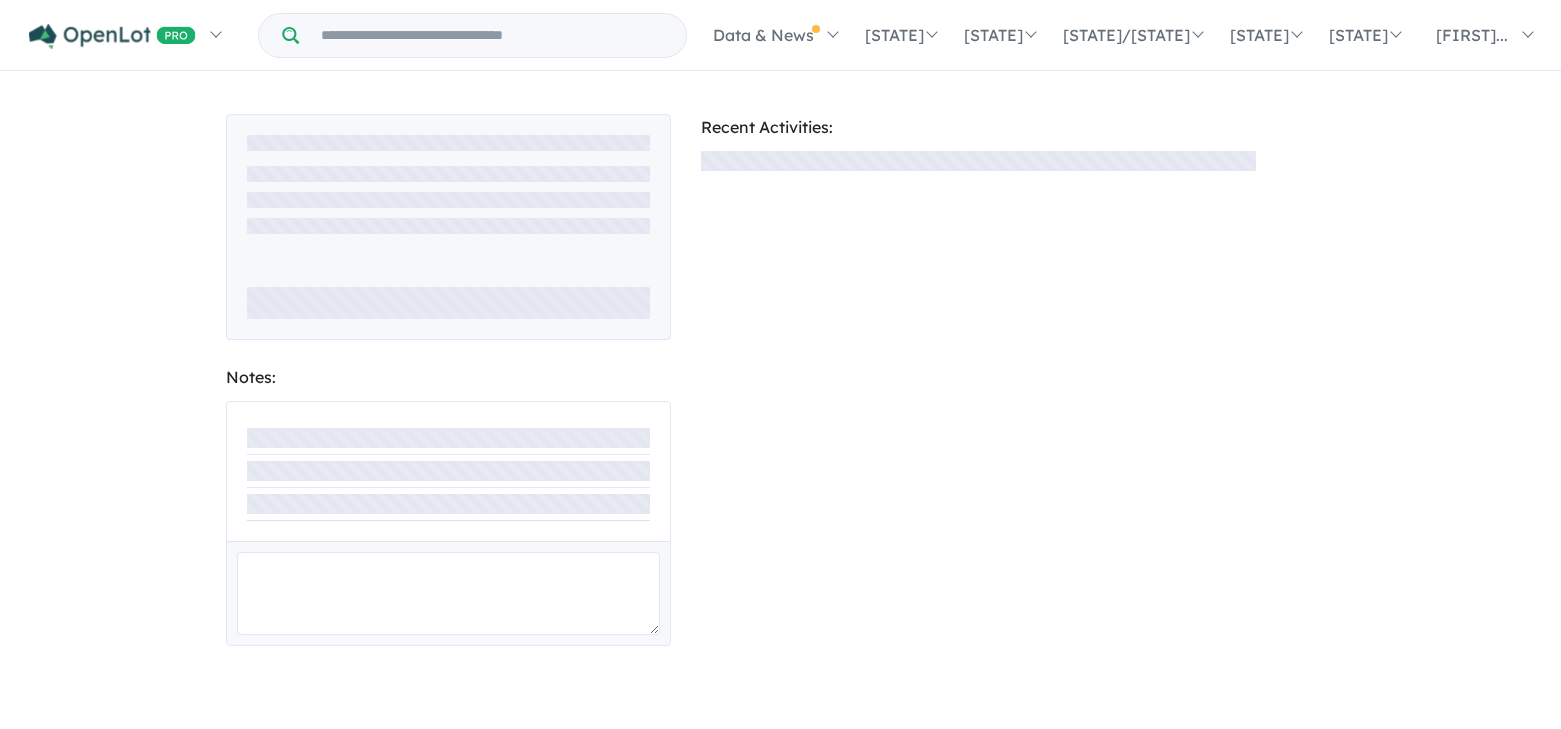 scroll, scrollTop: 0, scrollLeft: 0, axis: both 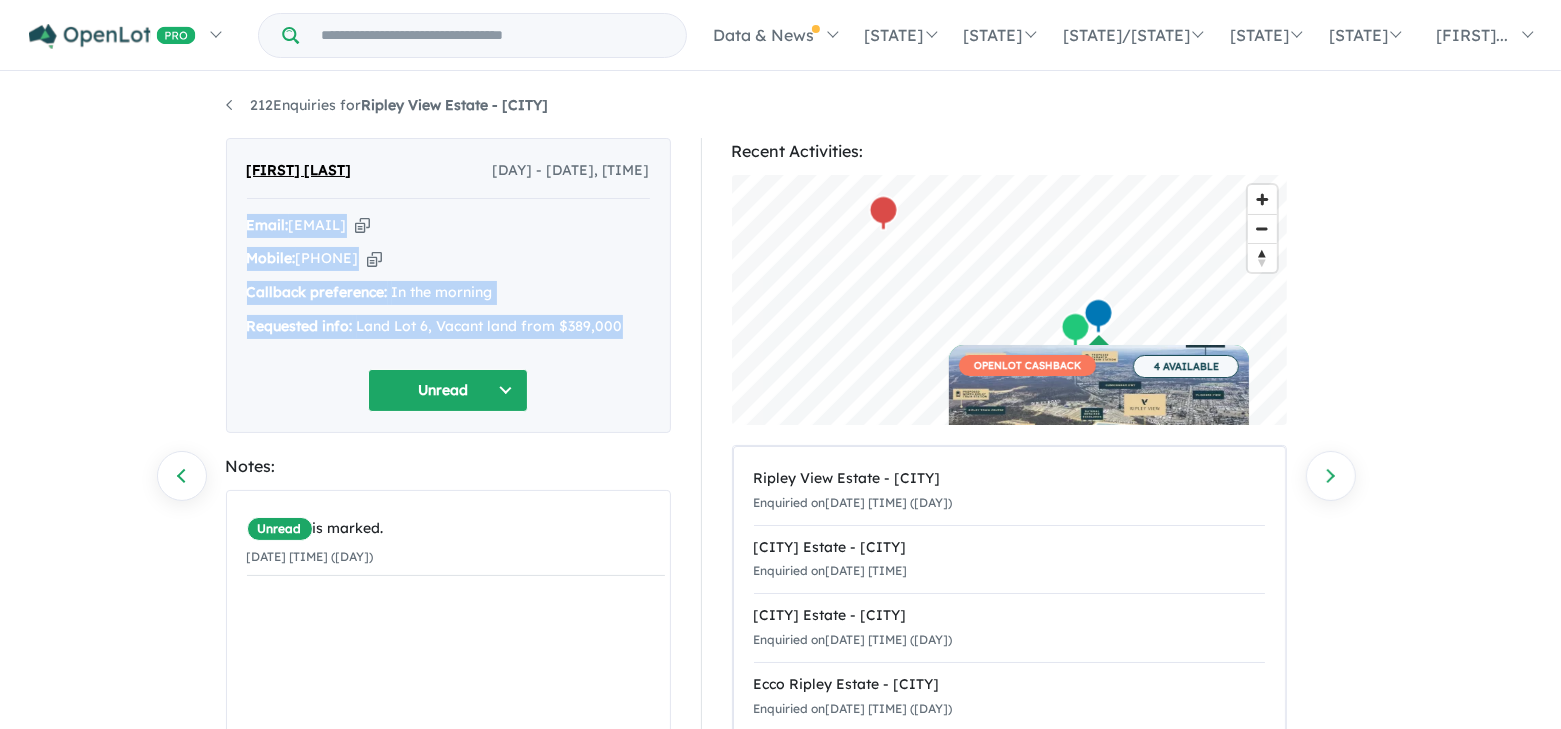 drag, startPoint x: 240, startPoint y: 218, endPoint x: 625, endPoint y: 333, distance: 401.8084 